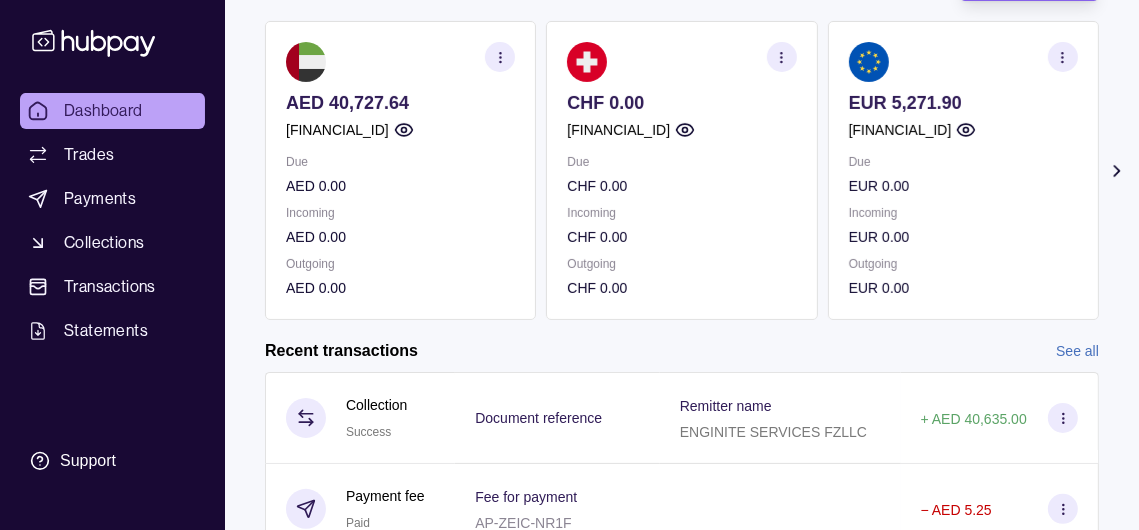 scroll, scrollTop: 100, scrollLeft: 0, axis: vertical 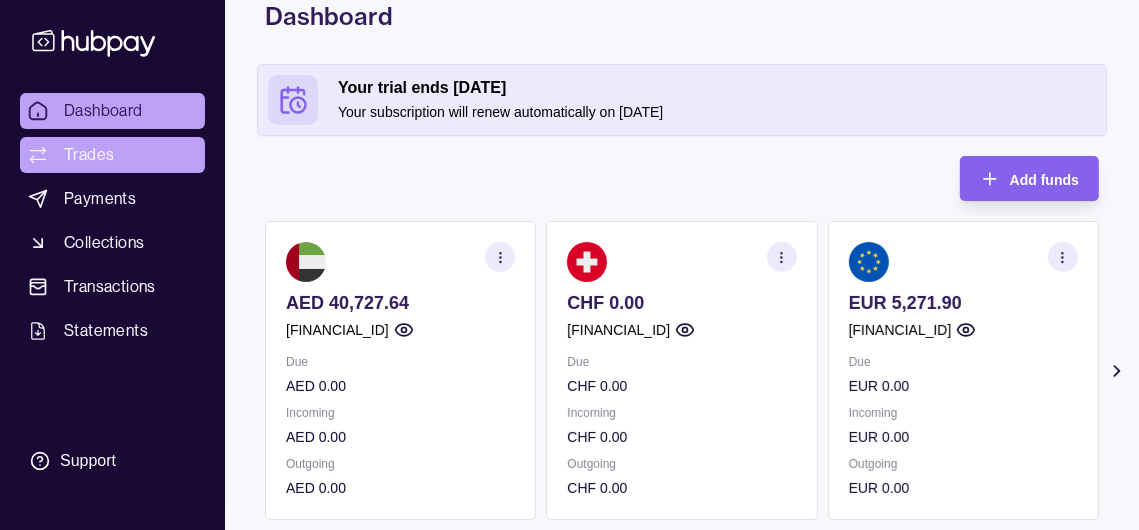 click on "Trades" at bounding box center (89, 155) 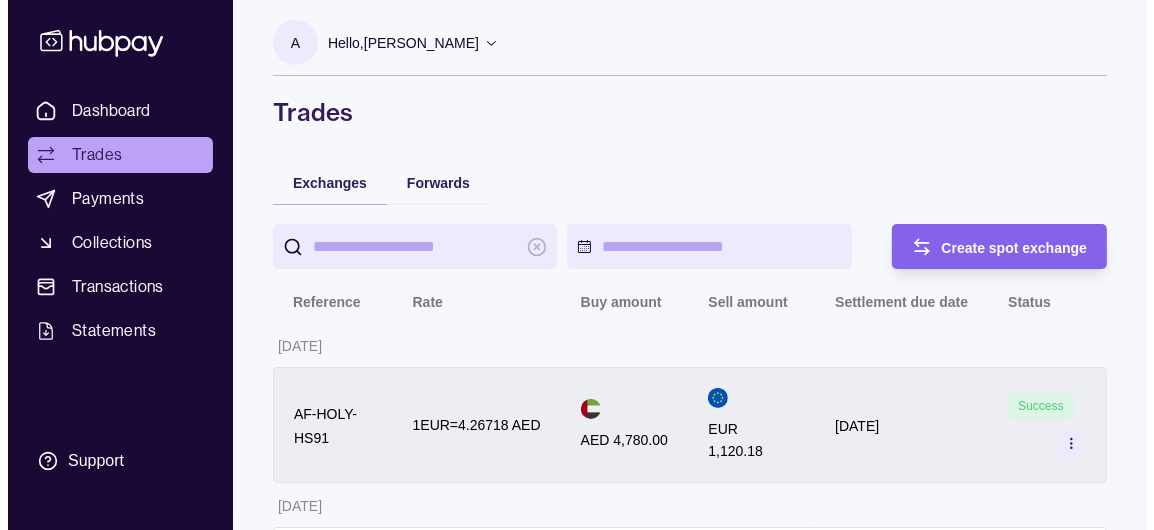 scroll, scrollTop: 0, scrollLeft: 0, axis: both 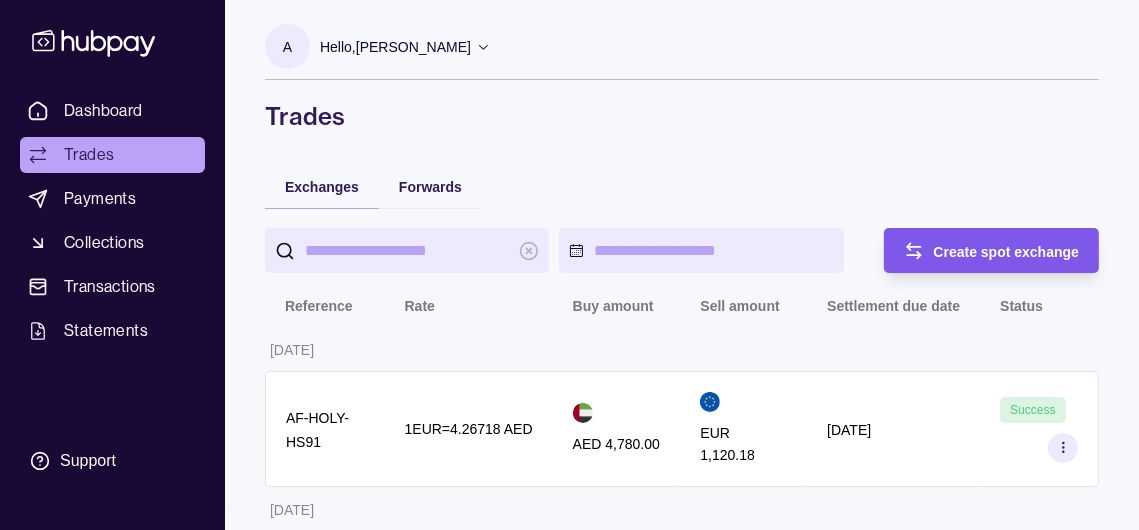 click on "Create spot exchange" at bounding box center (1007, 252) 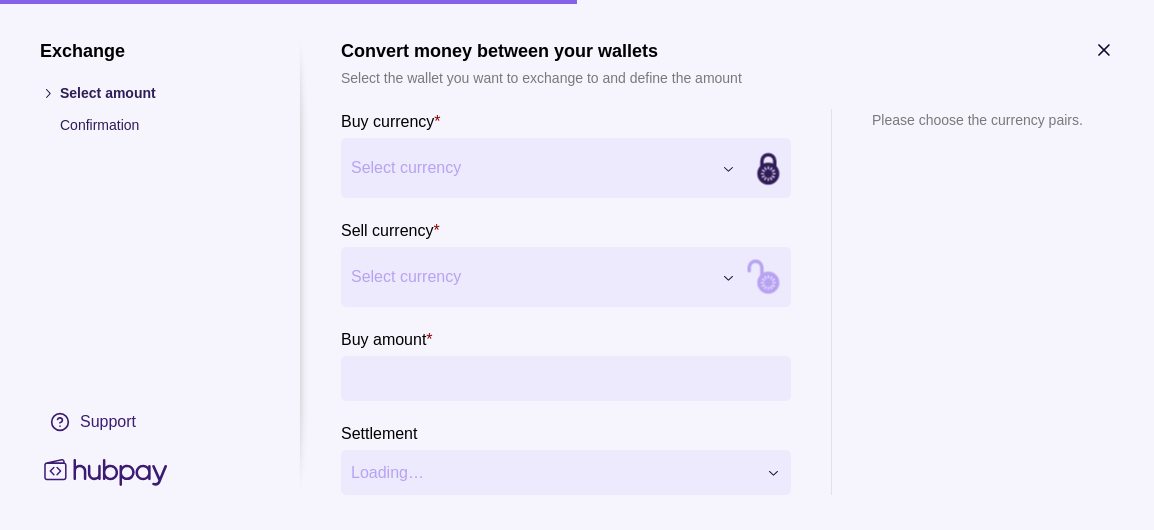 click on "Dashboard Trades Payments Collections Transactions Statements Support A Hello,  [PERSON_NAME] LUXURY SOLUTIONS FZ LLC Account Terms and conditions Privacy policy Sign out Trades Exchanges Forwards Create spot exchange Reference Rate Buy amount Sell amount Settlement due date Status [DATE] AF-HOLY-HS91 1  EUR  =  4.26718   AED AED 4,780.00 EUR 1,120.18 [DATE] Success [DATE] AF-2RKI-Z2LY 1  EUR  =  4.27587   AED AED 600.00 EUR 140.32 [DATE] Success Trades | Hubpay Exchange Select amount Confirmation Support Convert money between your wallets Select the wallet you want to exchange to and define the amount Buy currency  * Select currency *** *** *** *** *** Sell currency  * Select currency *** *** *** *** *** Buy amount  * Settlement Loading… Please choose the currency pairs. Next" at bounding box center (577, 326) 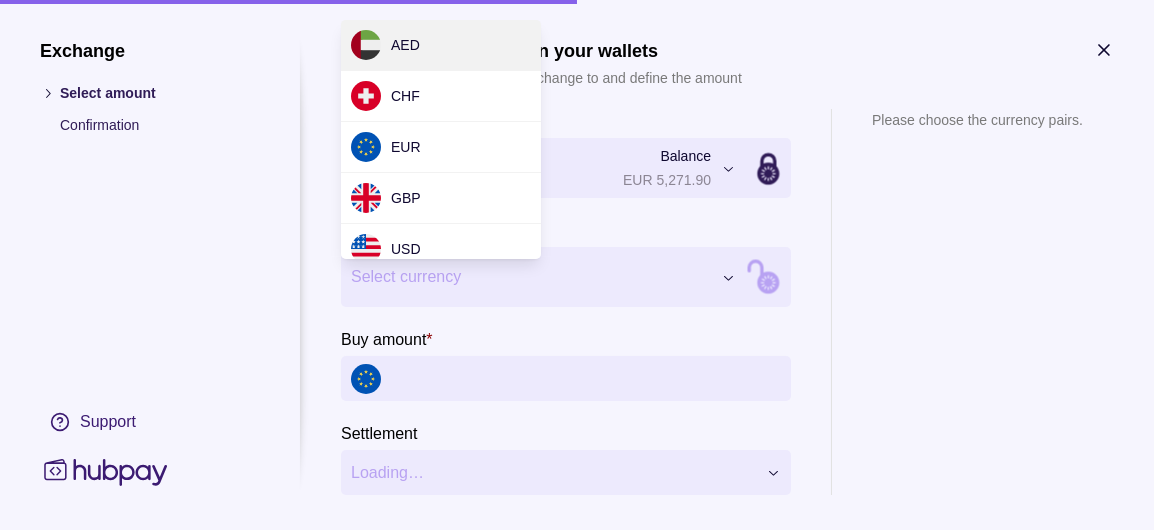 click on "Dashboard Trades Payments Collections Transactions Statements Support A Hello,  [PERSON_NAME] LUXURY SOLUTIONS FZ LLC Account Terms and conditions Privacy policy Sign out Trades Exchanges Forwards Create spot exchange Reference Rate Buy amount Sell amount Settlement due date Status [DATE] AF-HOLY-HS91 1  EUR  =  4.26718   AED AED 4,780.00 EUR 1,120.18 [DATE] Success [DATE] AF-2RKI-Z2LY 1  EUR  =  4.27587   AED AED 600.00 EUR 140.32 [DATE] Success Trades | Hubpay Exchange Select amount Confirmation Support Convert money between your wallets Select the wallet you want to exchange to and define the amount Buy currency  * Euro EUR Balance EUR 5,271.90 *** *** *** *** *** Sell currency  * Select currency *** *** *** *** *** Buy amount  * Settlement Loading… Please choose the currency pairs. Next AED CHF EUR GBP USD" at bounding box center (577, 326) 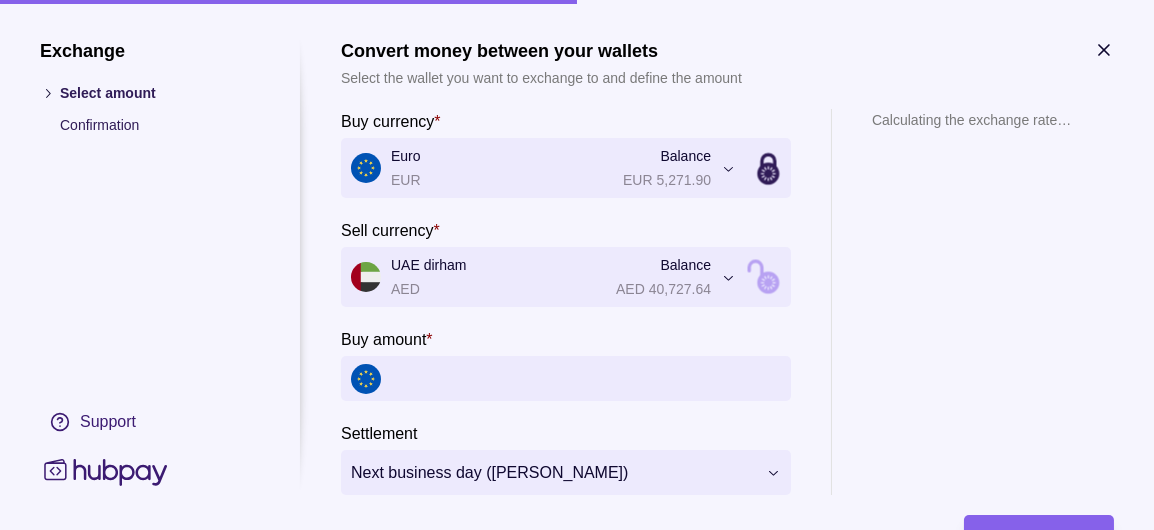 click on "Buy amount  *" at bounding box center (586, 378) 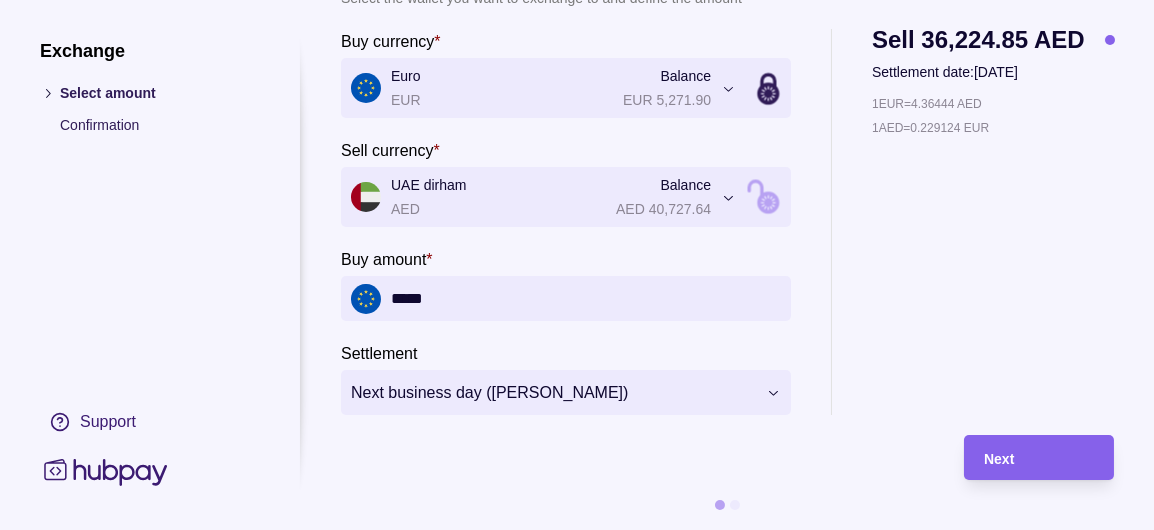 scroll, scrollTop: 118, scrollLeft: 0, axis: vertical 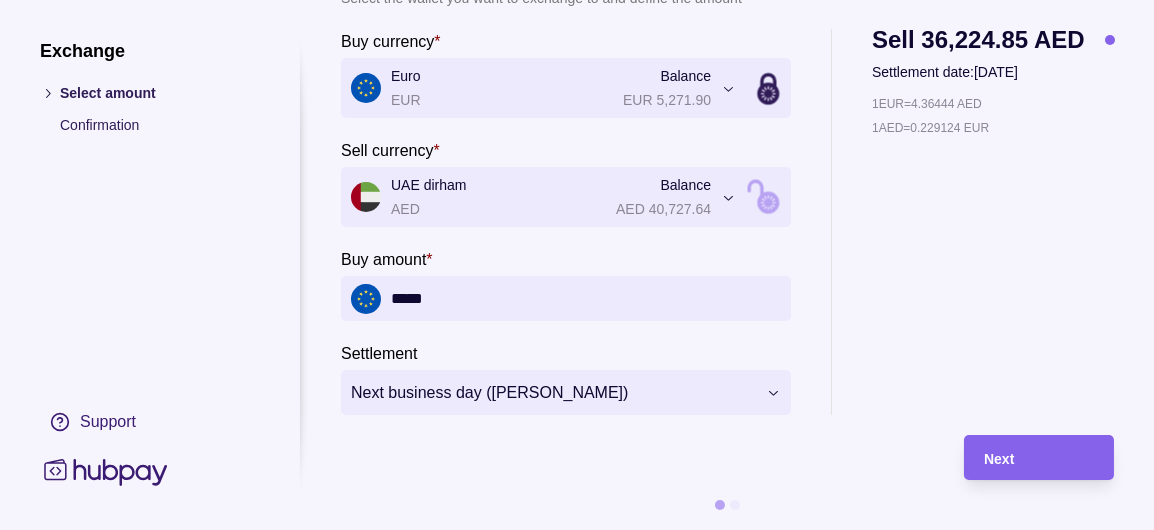 click on "**********" at bounding box center (577, 326) 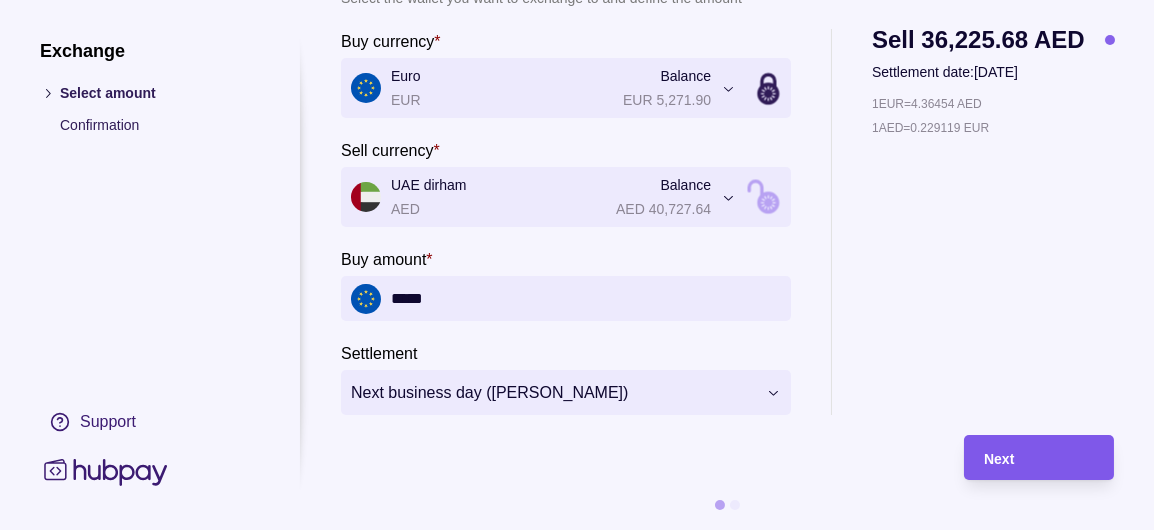 click on "Next" at bounding box center [1039, 458] 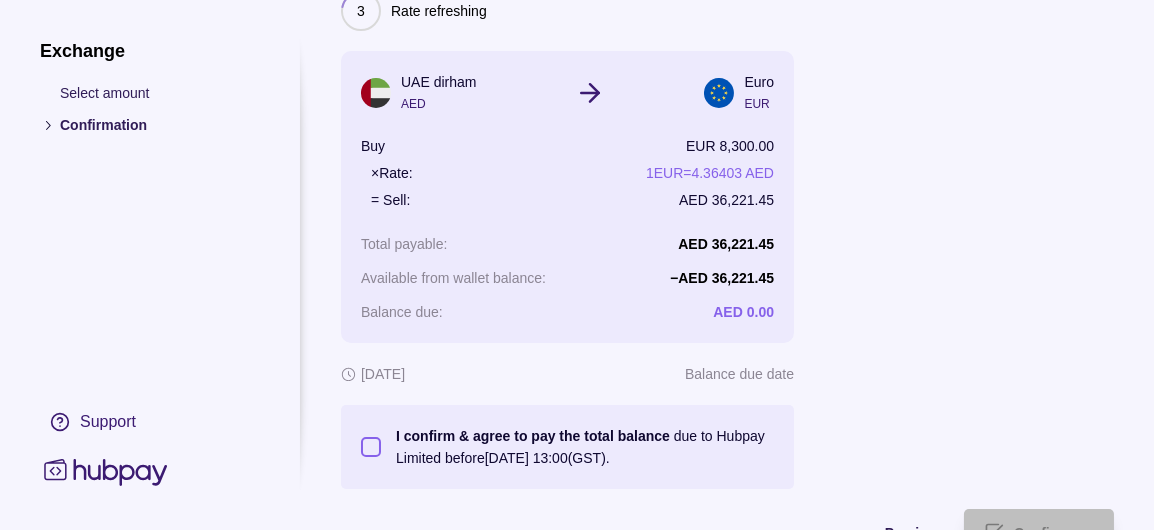 scroll, scrollTop: 218, scrollLeft: 0, axis: vertical 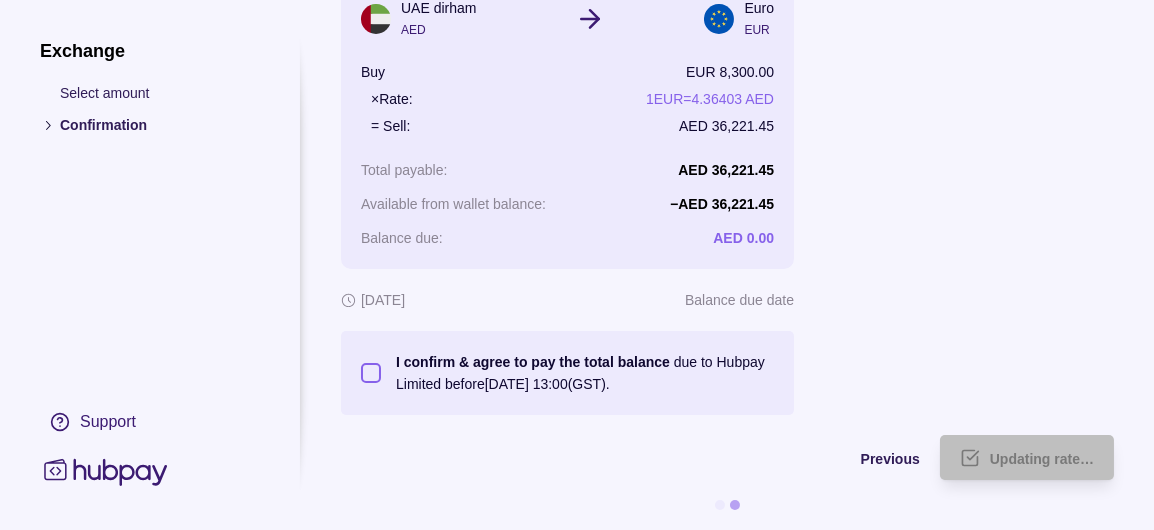 click on "I confirm & agree to pay the total balance   due to Hubpay Limited before  [DATE]   13:00  (GST)." at bounding box center (371, 373) 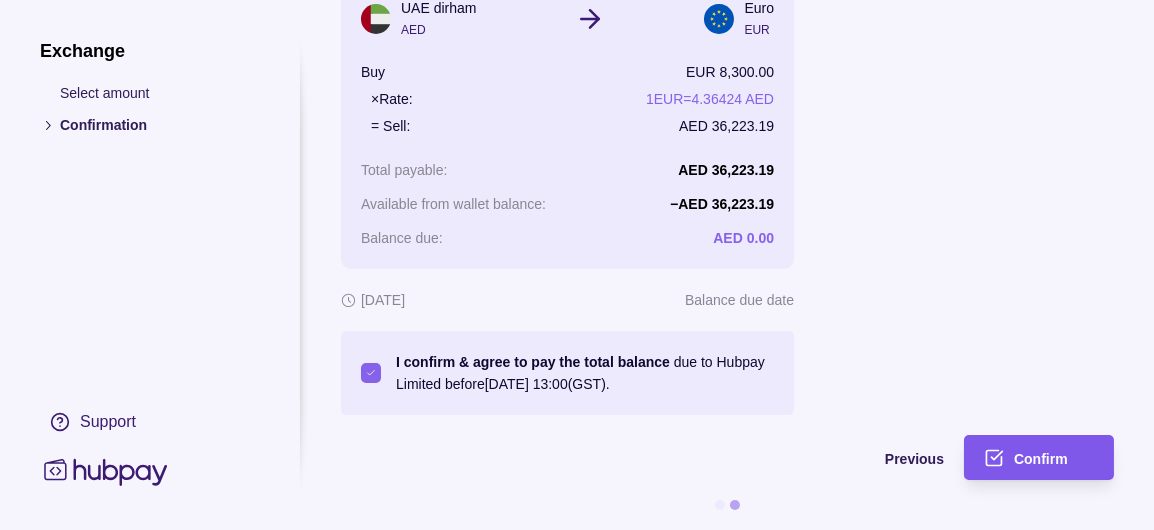 click on "Confirm" at bounding box center (1041, 459) 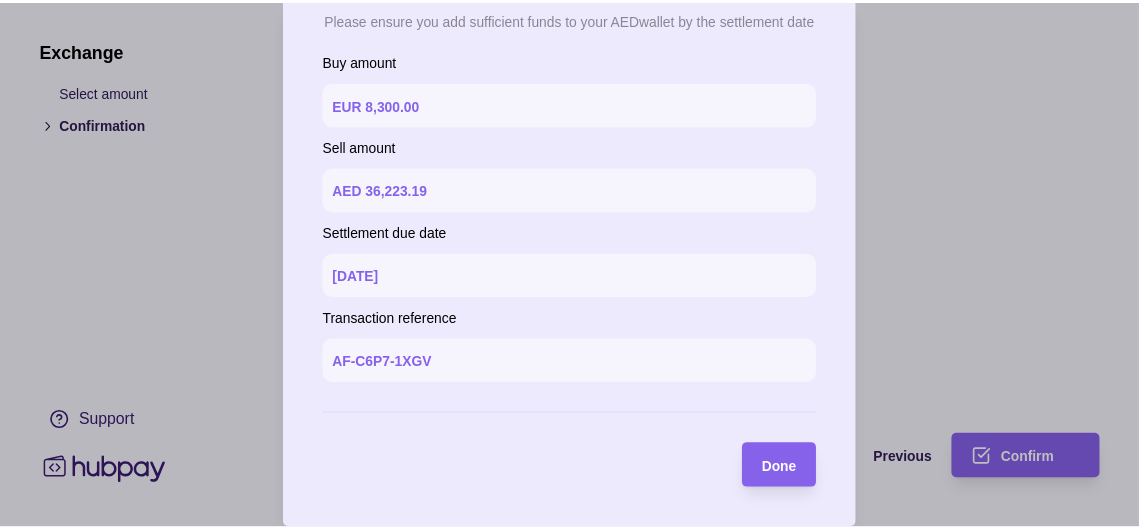 scroll, scrollTop: 200, scrollLeft: 0, axis: vertical 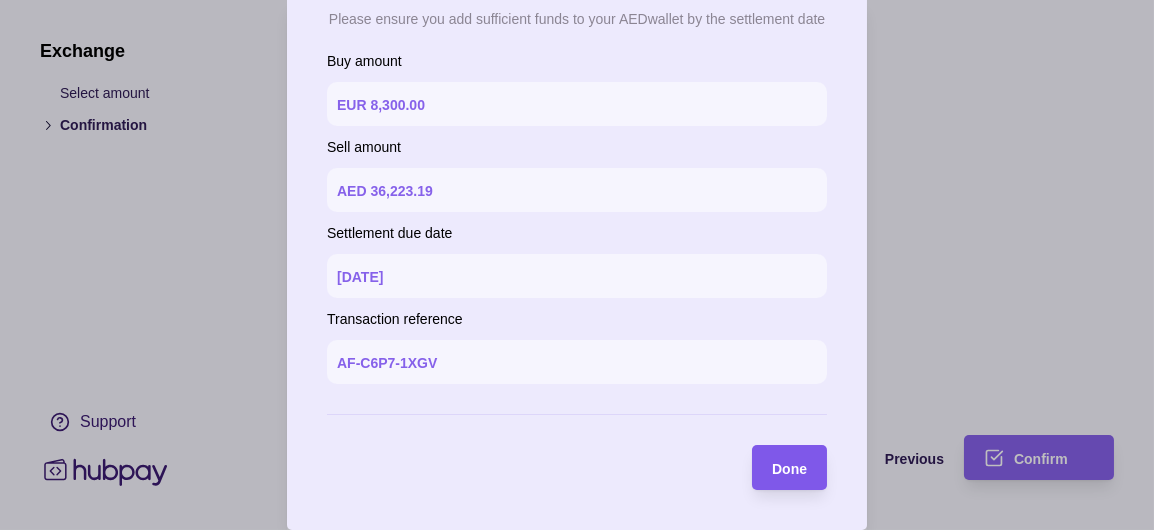 click on "Done" at bounding box center [789, 469] 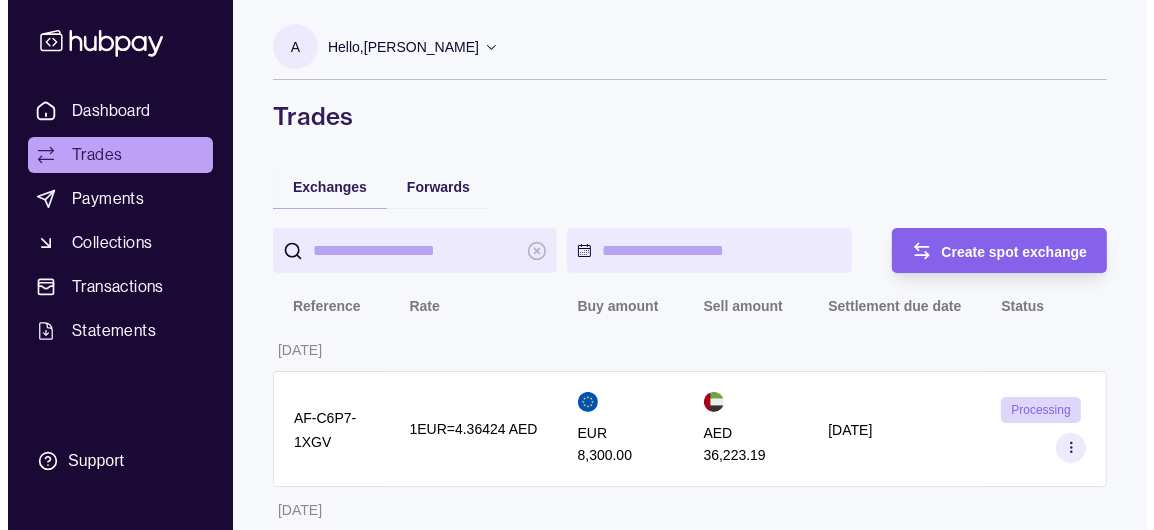 scroll, scrollTop: 0, scrollLeft: 0, axis: both 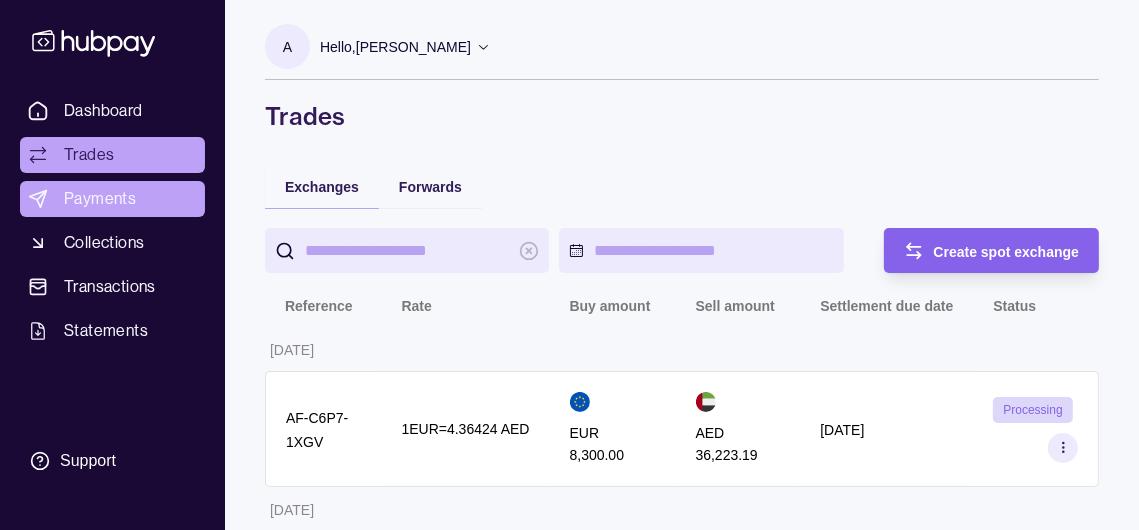 click on "Payments" at bounding box center [100, 199] 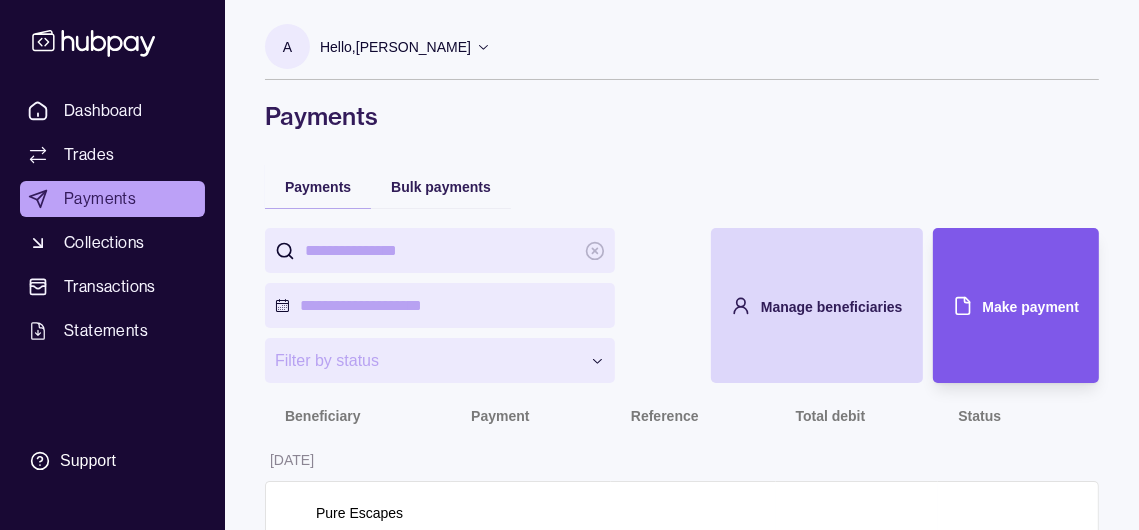click on "Make payment" at bounding box center [1031, 307] 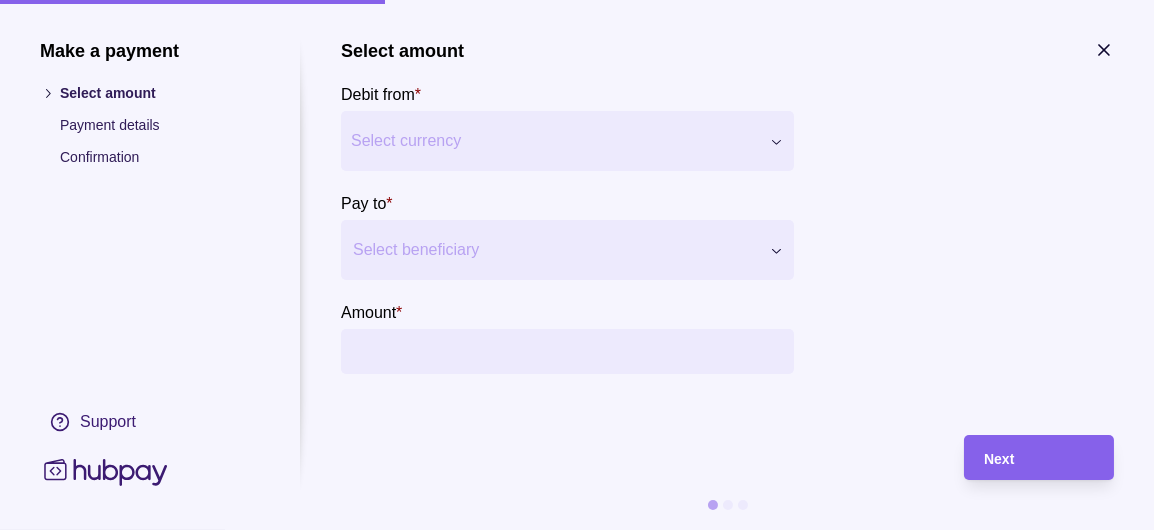 click on "**********" at bounding box center [577, 470] 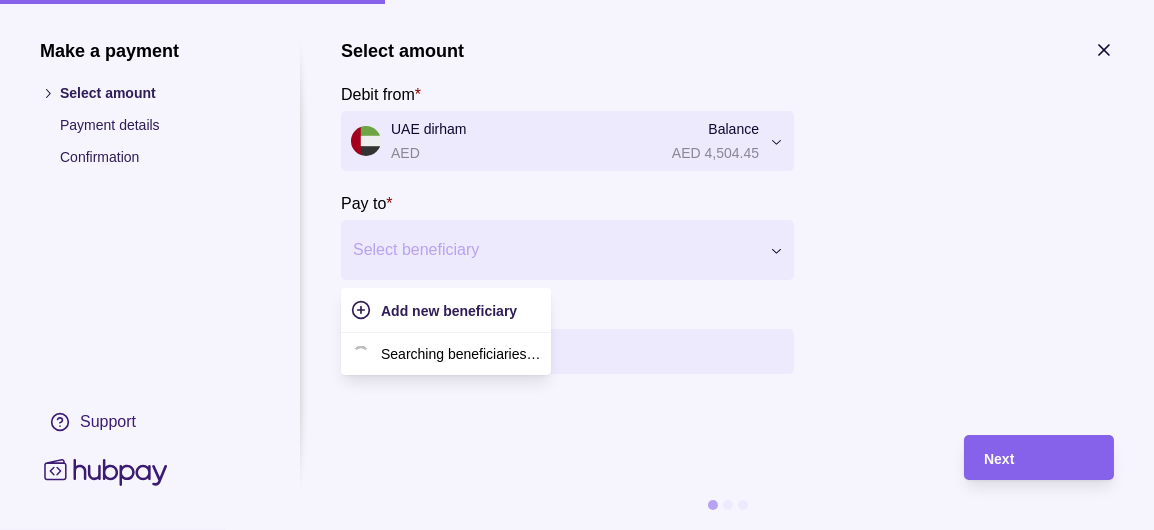 click at bounding box center (555, 250) 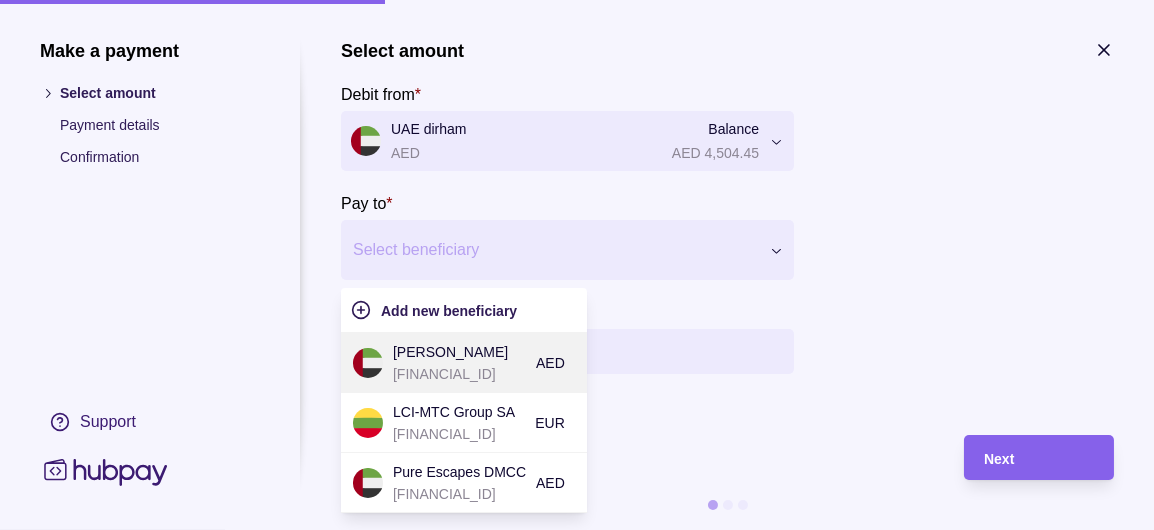 click on "[PERSON_NAME]" at bounding box center (459, 352) 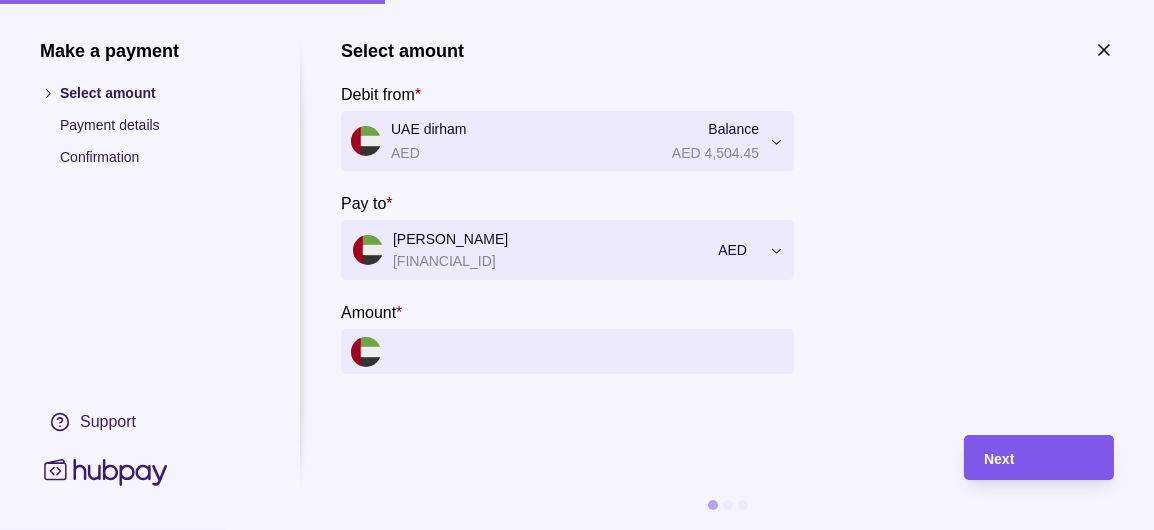 click on "Next" at bounding box center [1039, 458] 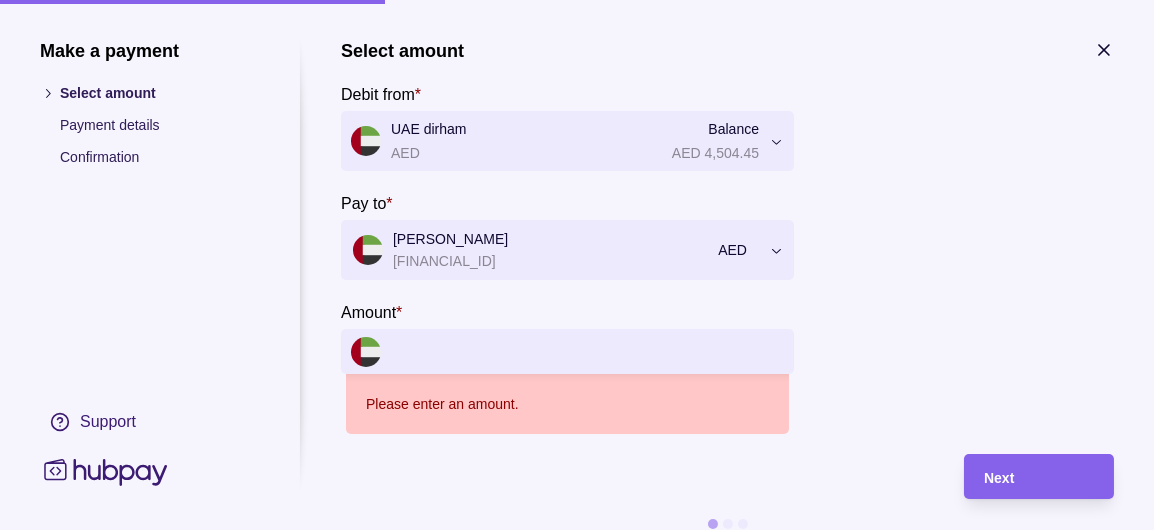 click on "Amount  *" at bounding box center [587, 351] 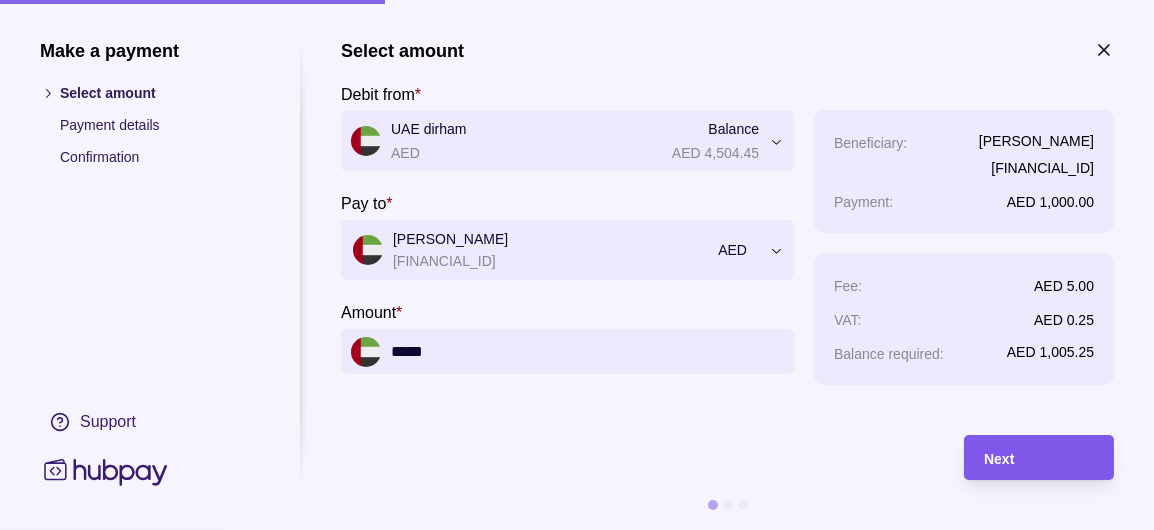 type on "*****" 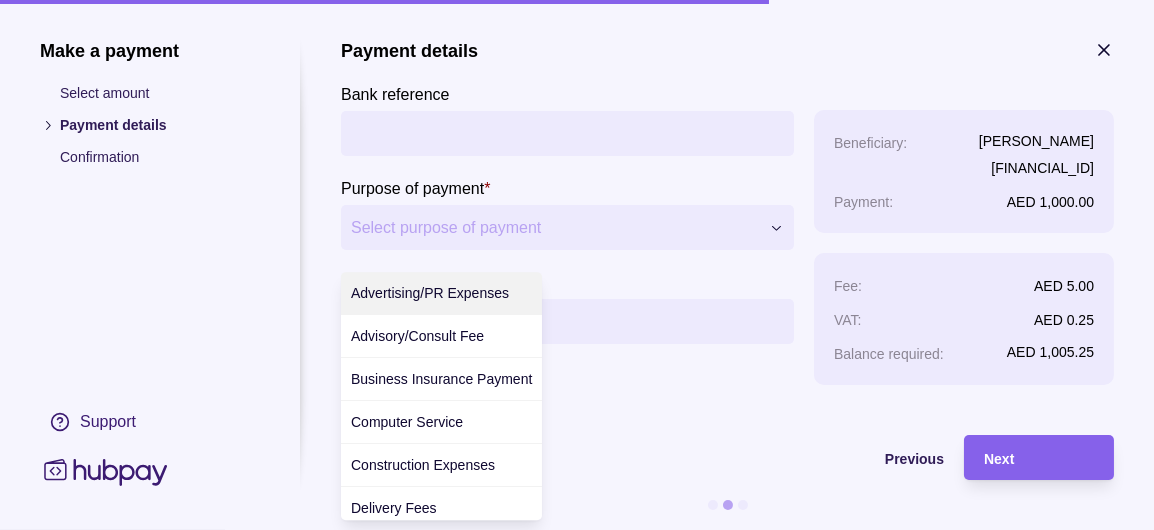 click on "**********" at bounding box center [577, 470] 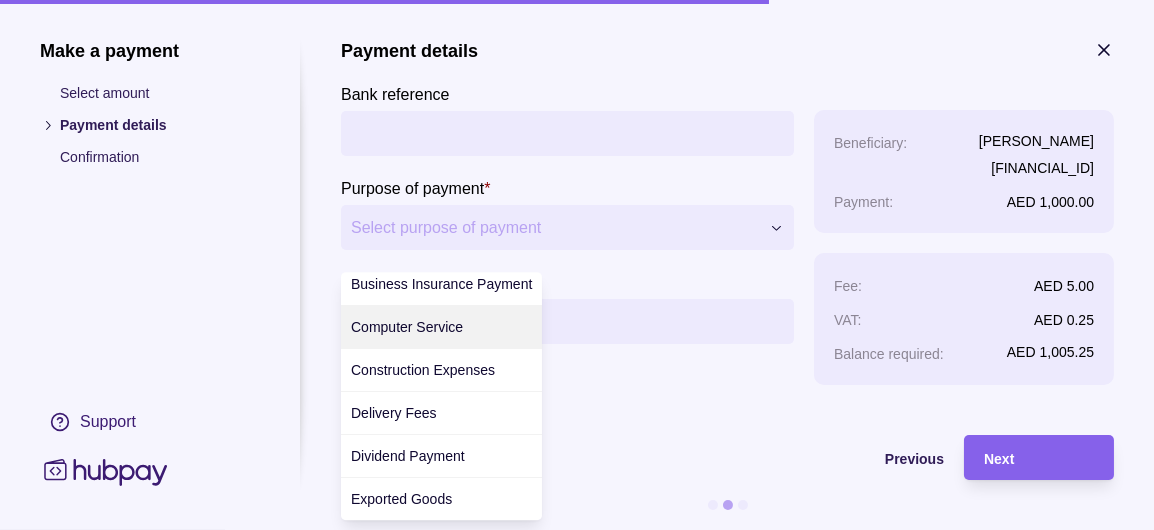 scroll, scrollTop: 200, scrollLeft: 0, axis: vertical 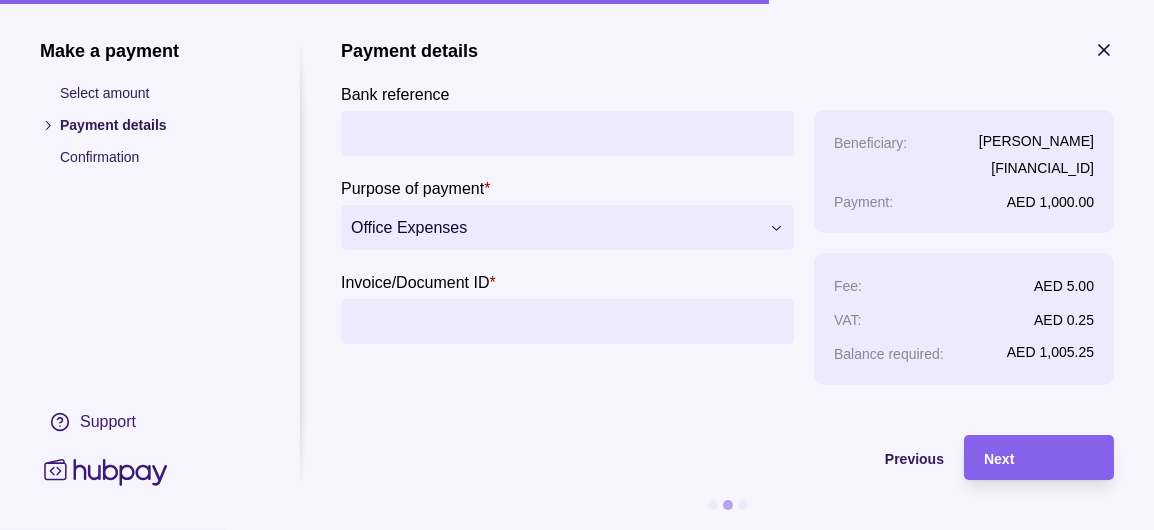 click on "Bank reference" at bounding box center [567, 133] 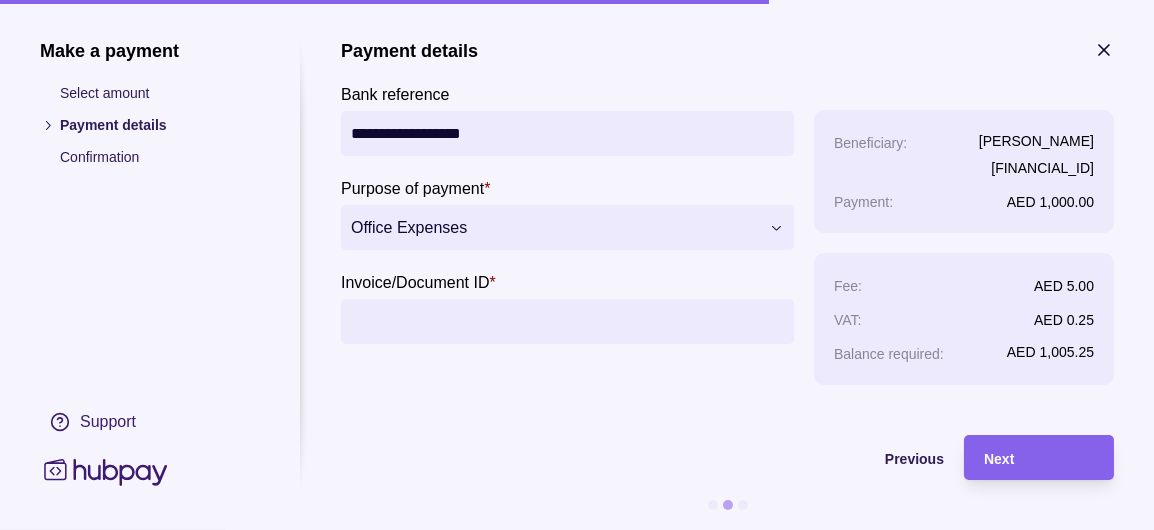 type on "**********" 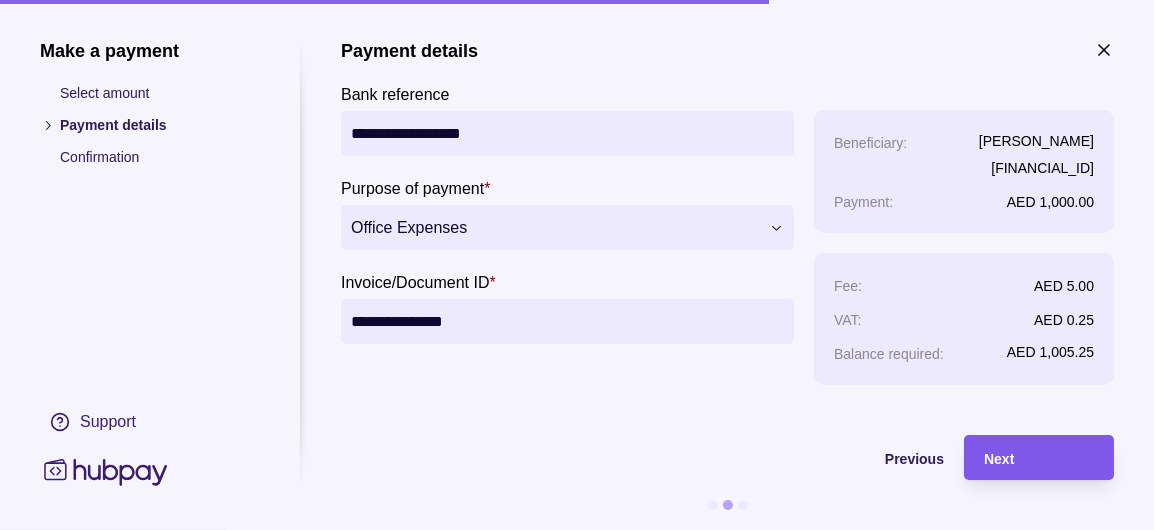 type on "**********" 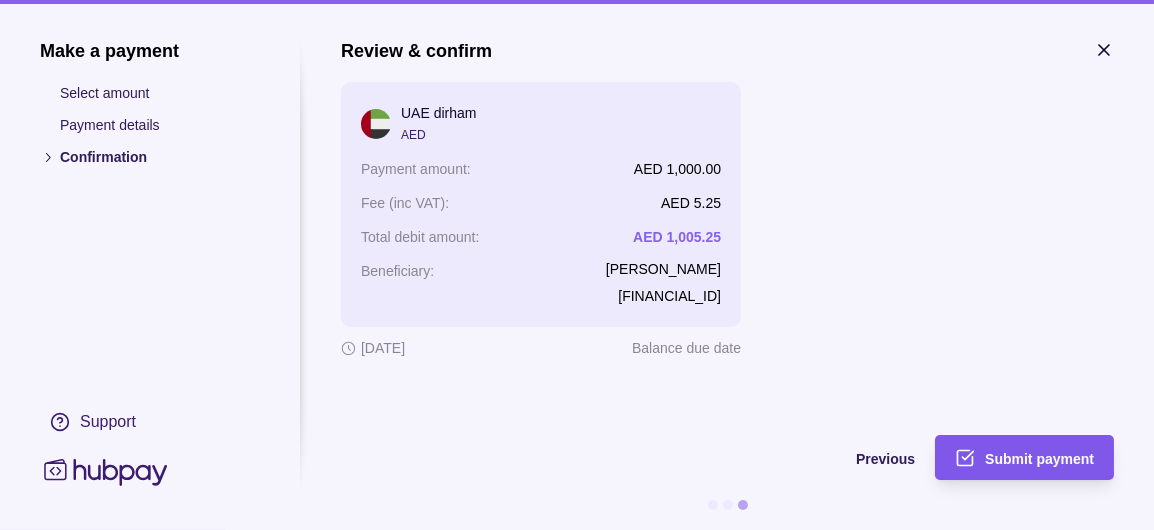 click on "Submit payment" at bounding box center [1039, 459] 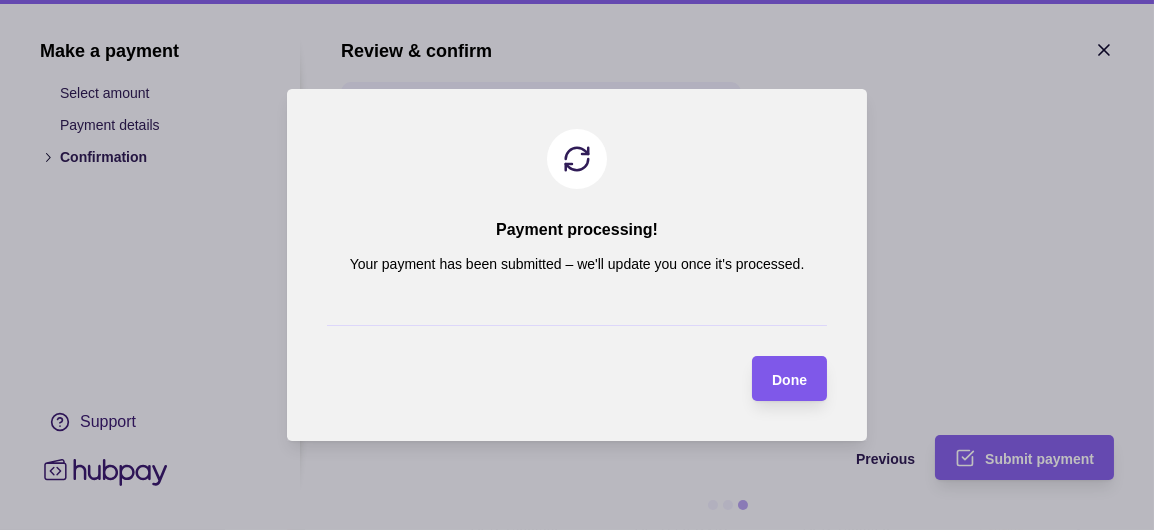 click on "Done" at bounding box center [789, 380] 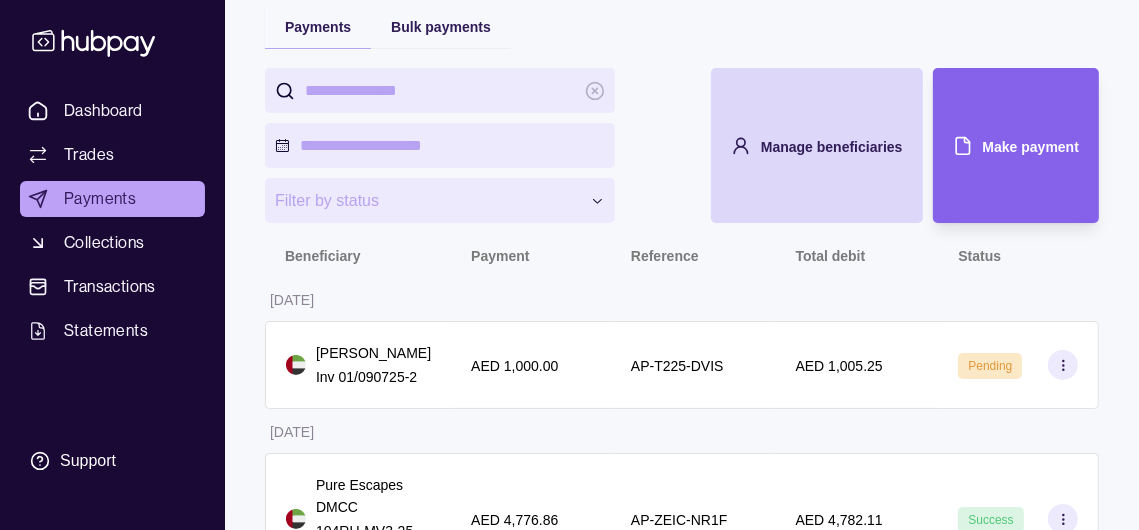 scroll, scrollTop: 0, scrollLeft: 0, axis: both 